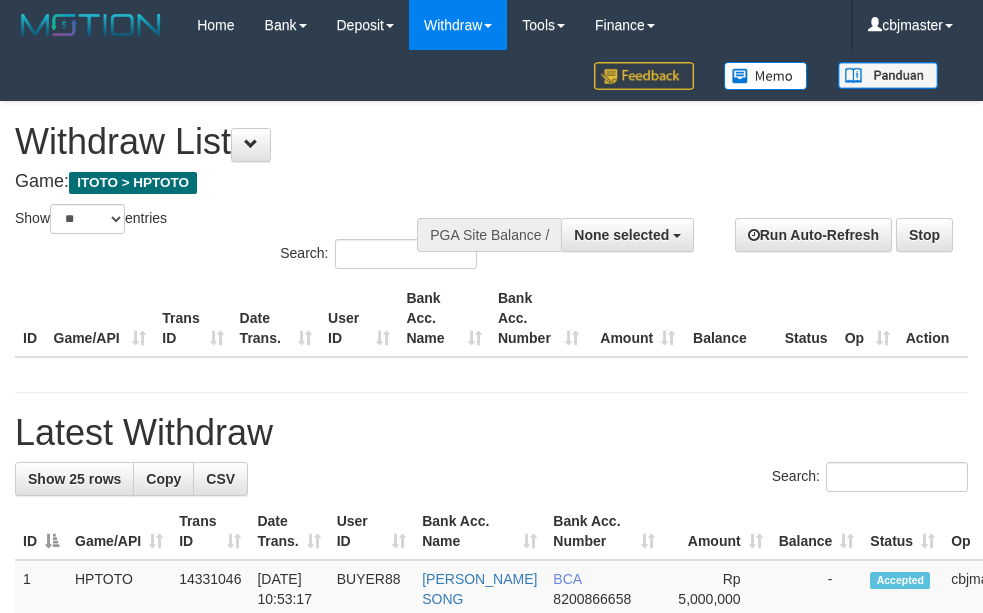 select on "**" 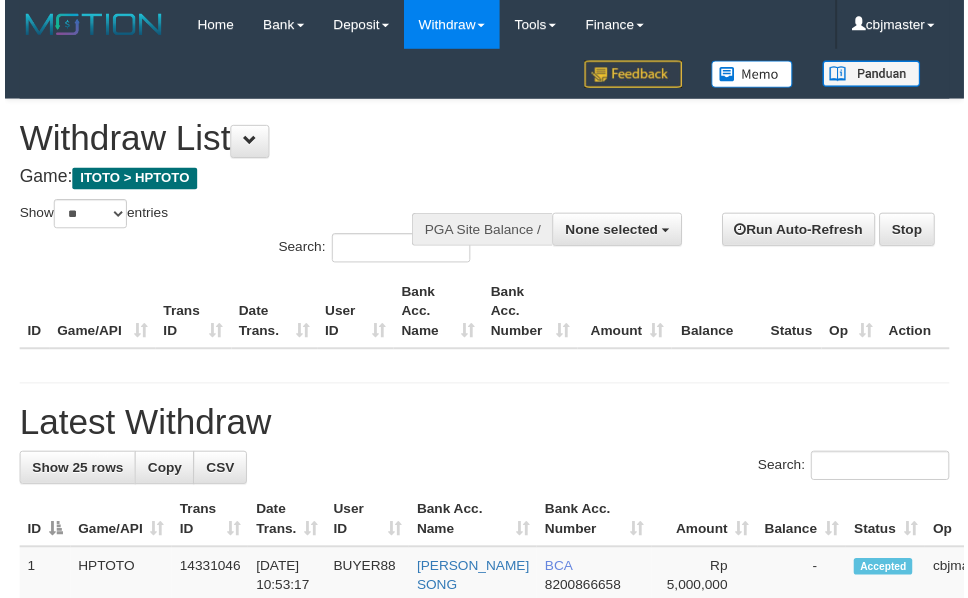 scroll, scrollTop: 0, scrollLeft: 0, axis: both 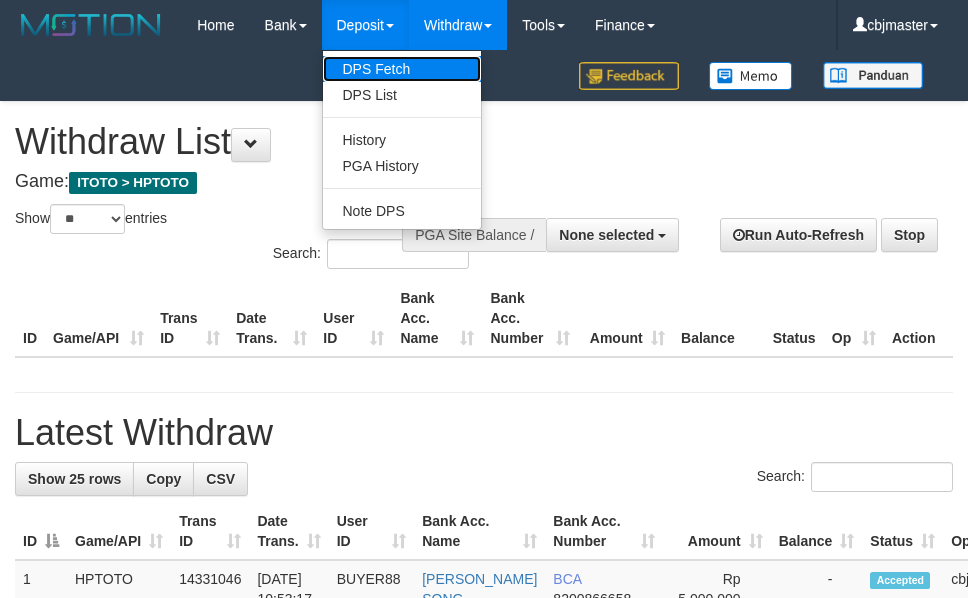 click on "DPS Fetch" at bounding box center (402, 69) 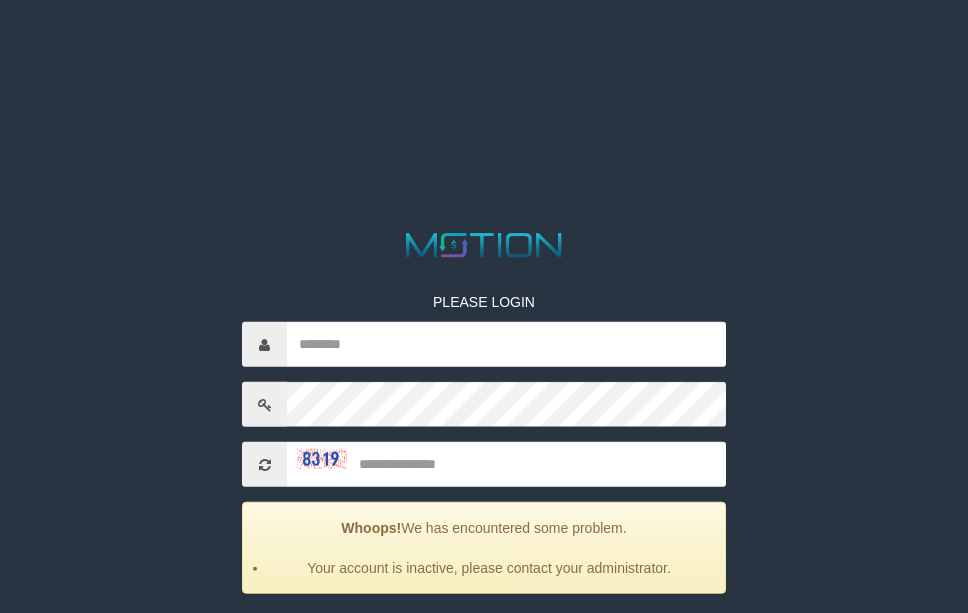scroll, scrollTop: 0, scrollLeft: 0, axis: both 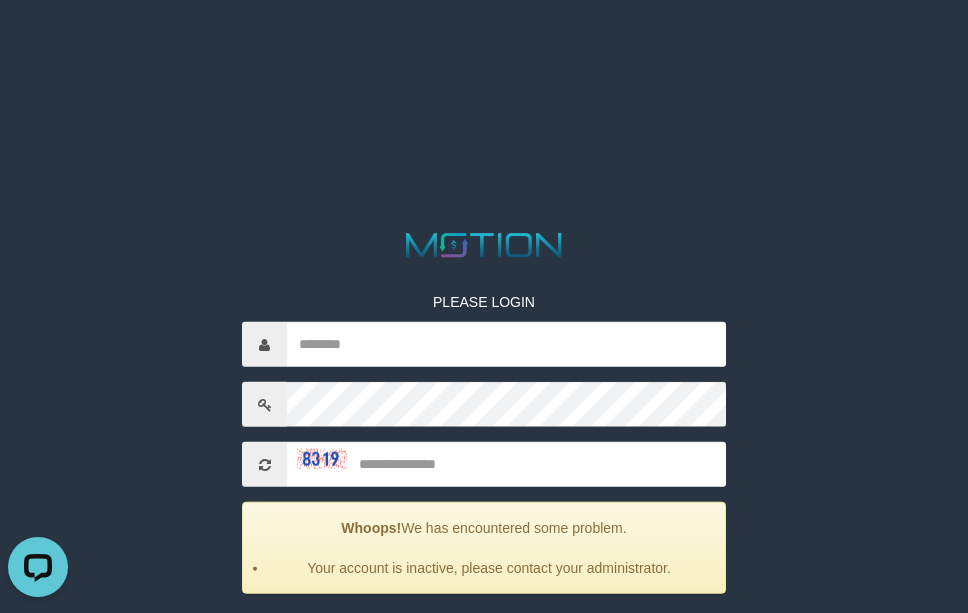 click on "PLEASE LOGIN
Whoops!  We has encountered some problem.
Your account is inactive, please contact your administrator.
*****
code © 2012-2018 dwg" at bounding box center (484, 474) 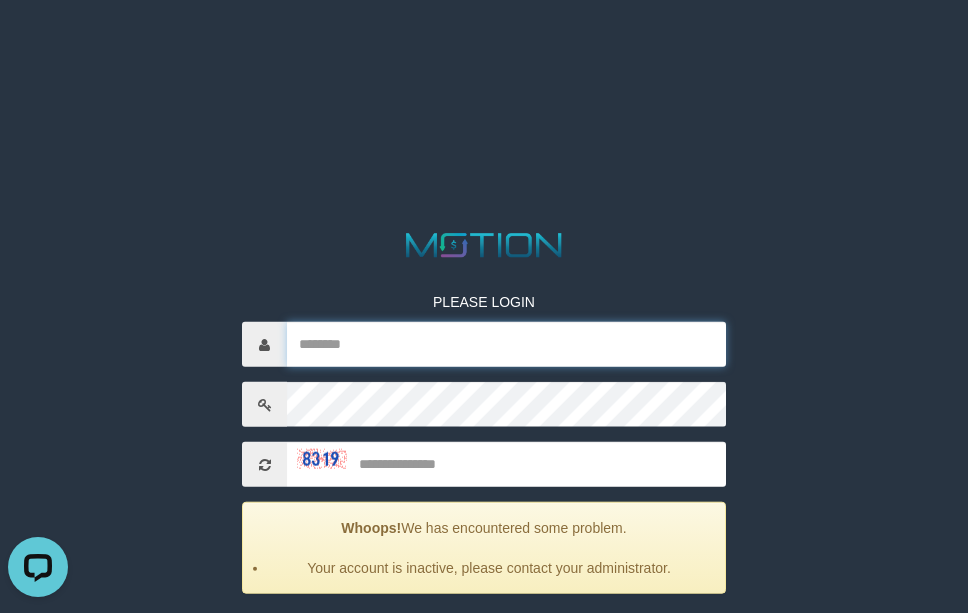 click at bounding box center (506, 344) 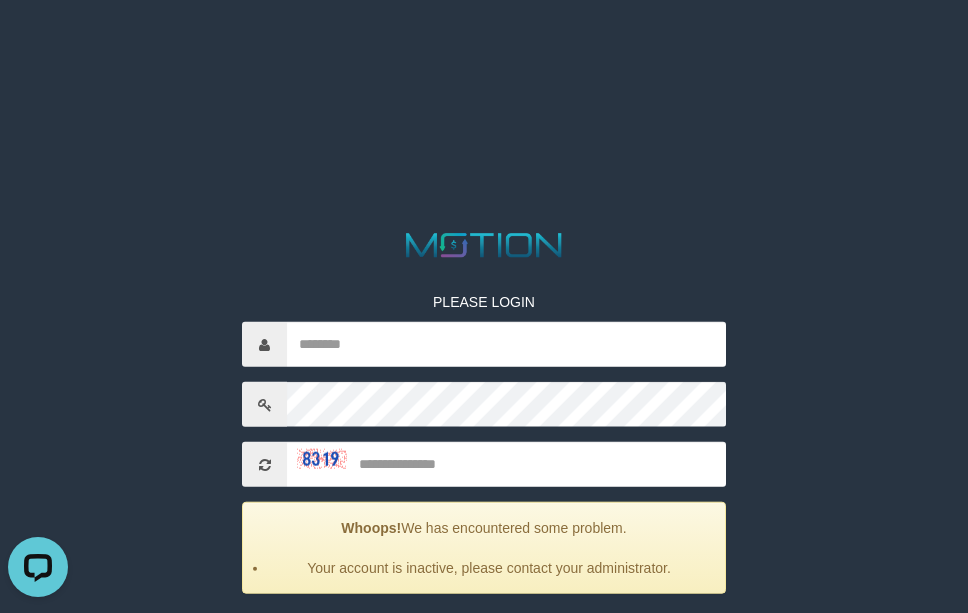 click on "PLEASE LOGIN
Whoops!  We has encountered some problem.
Your account is inactive, please contact your administrator.
*****
code © 2012-2018 dwg" at bounding box center [484, 474] 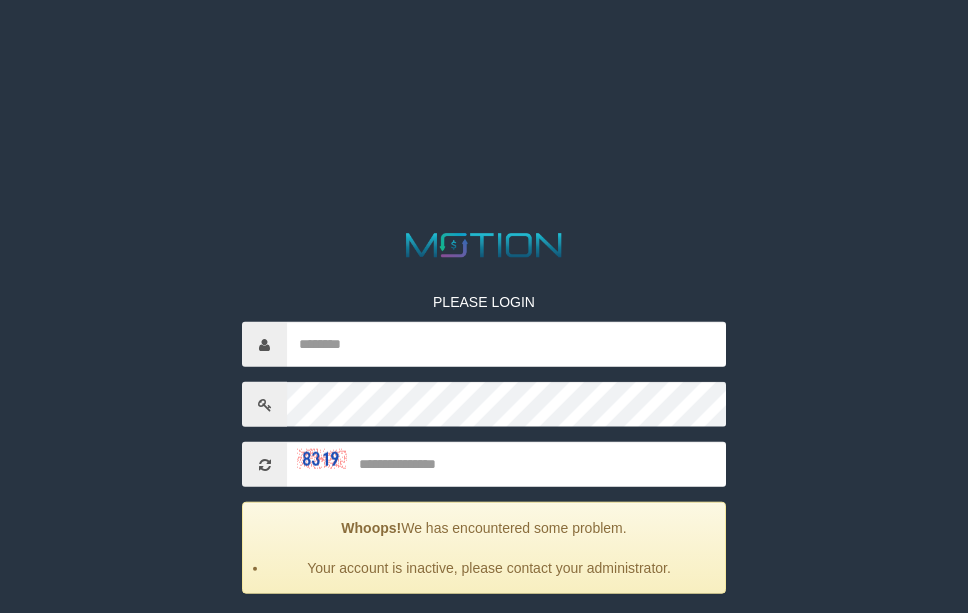 scroll, scrollTop: 0, scrollLeft: 0, axis: both 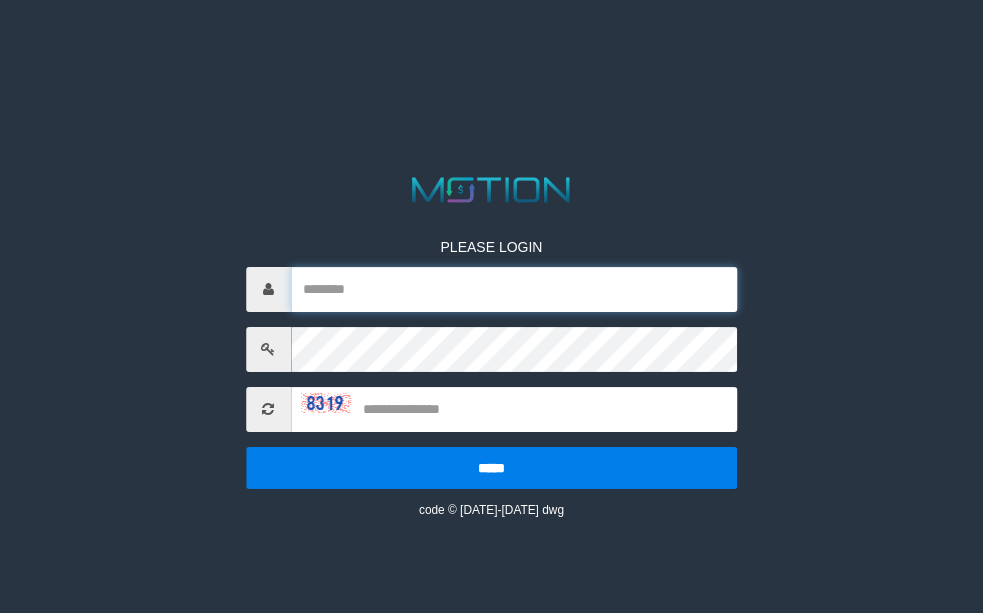 click at bounding box center (514, 289) 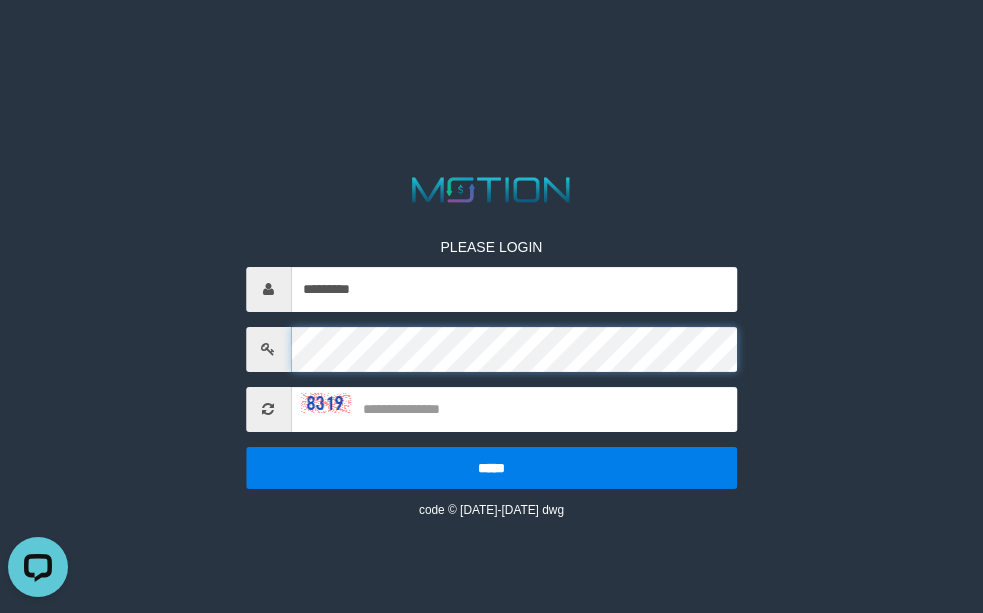 scroll, scrollTop: 0, scrollLeft: 0, axis: both 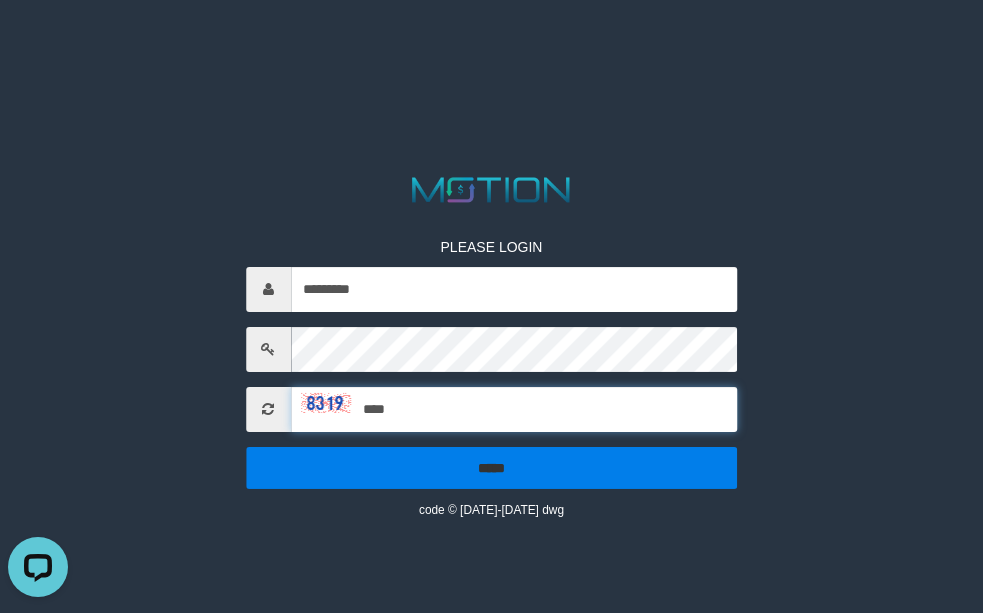 type on "****" 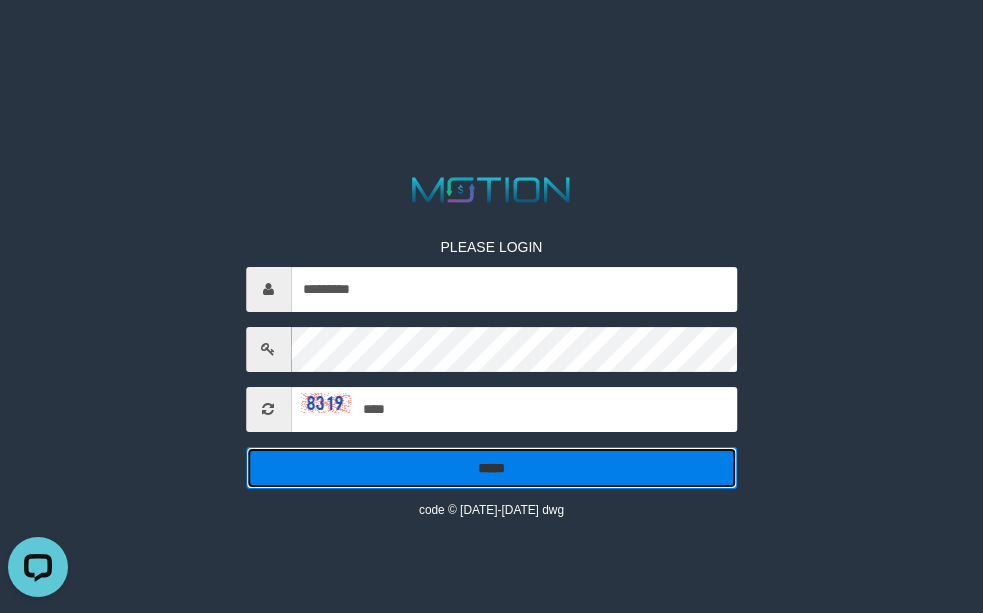 click on "*****" at bounding box center (492, 468) 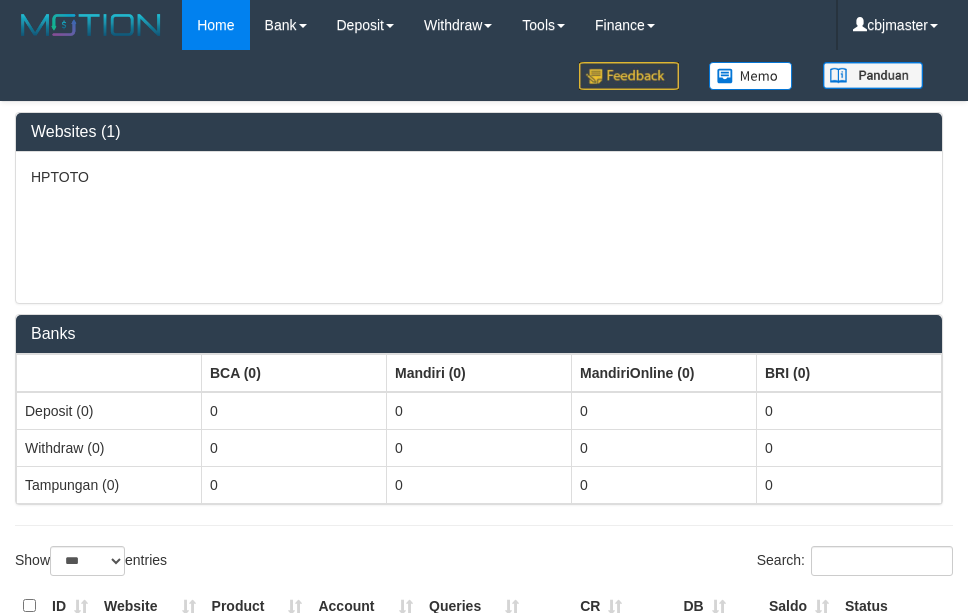 select on "***" 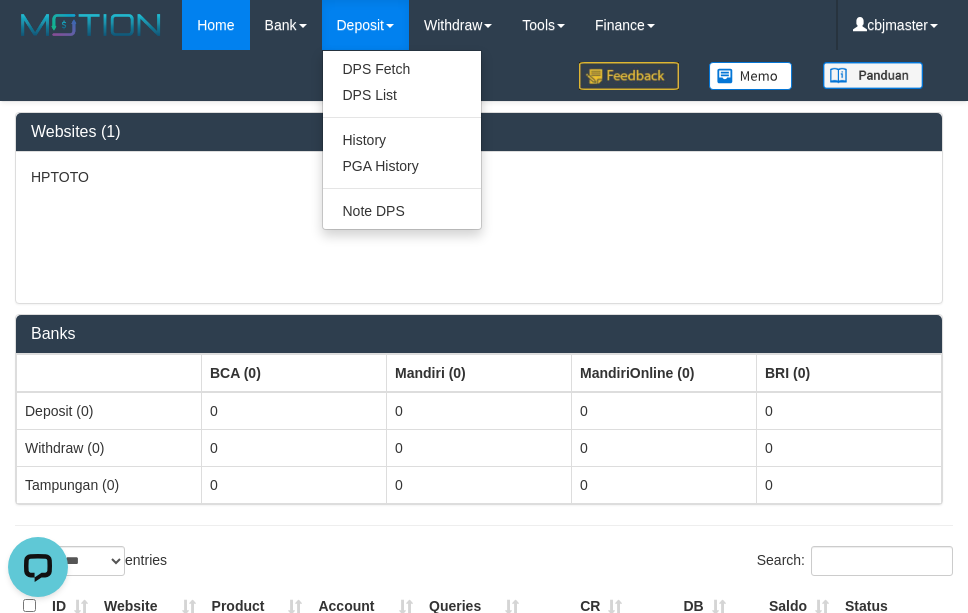 scroll, scrollTop: 0, scrollLeft: 0, axis: both 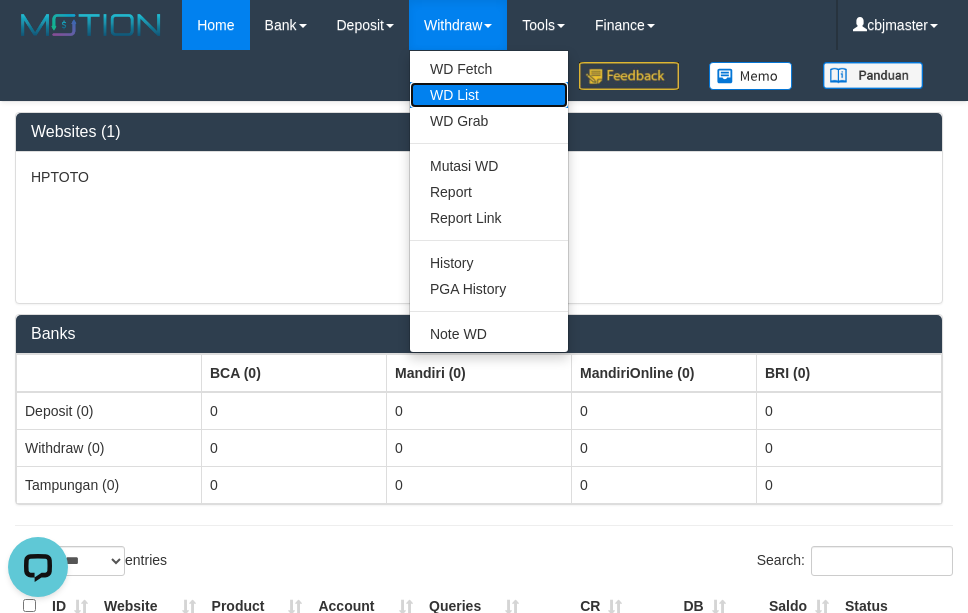 click on "WD List" at bounding box center (489, 95) 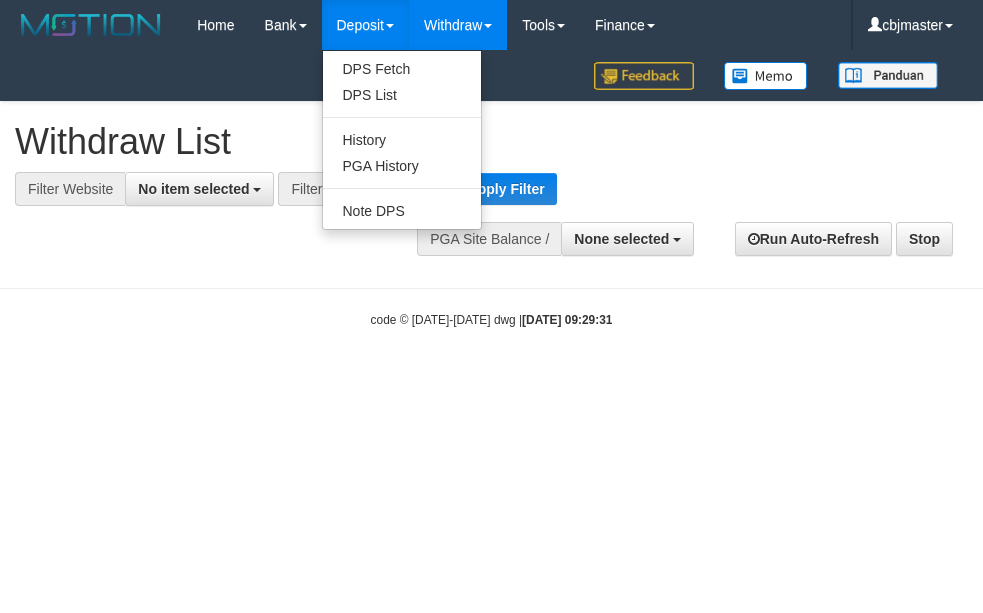 select 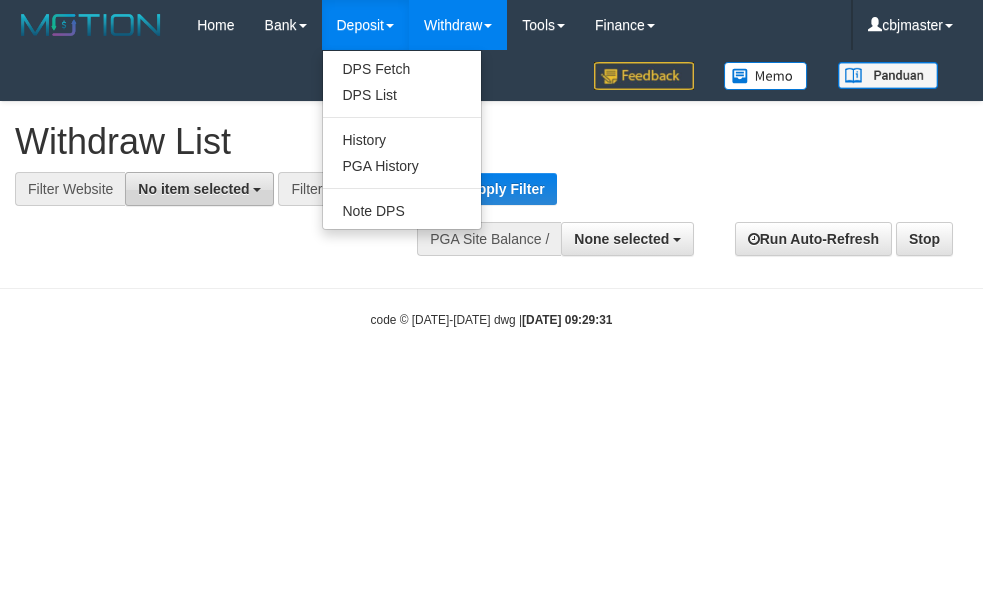 scroll, scrollTop: 0, scrollLeft: 0, axis: both 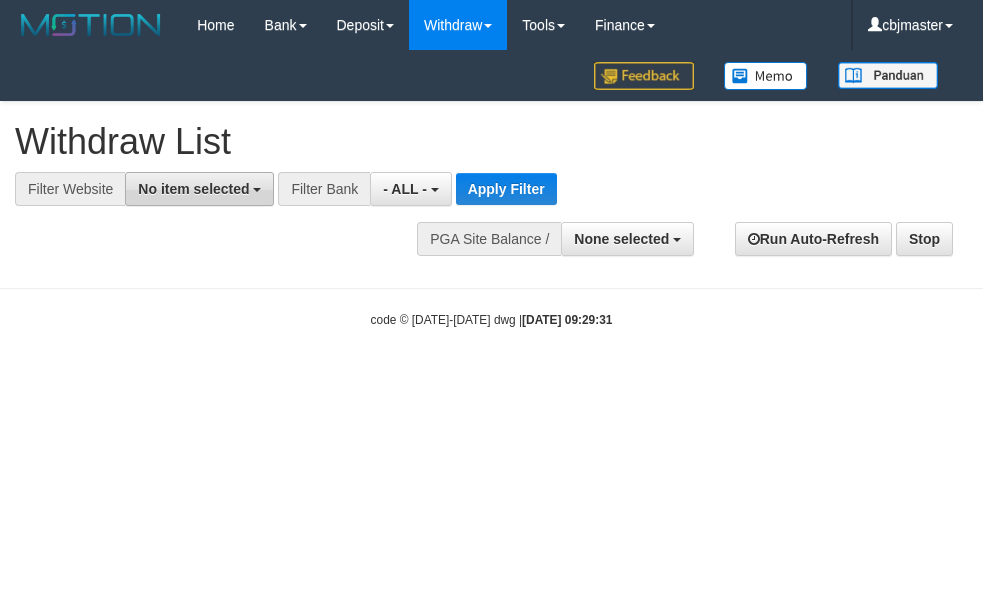 click on "No item selected" at bounding box center [193, 189] 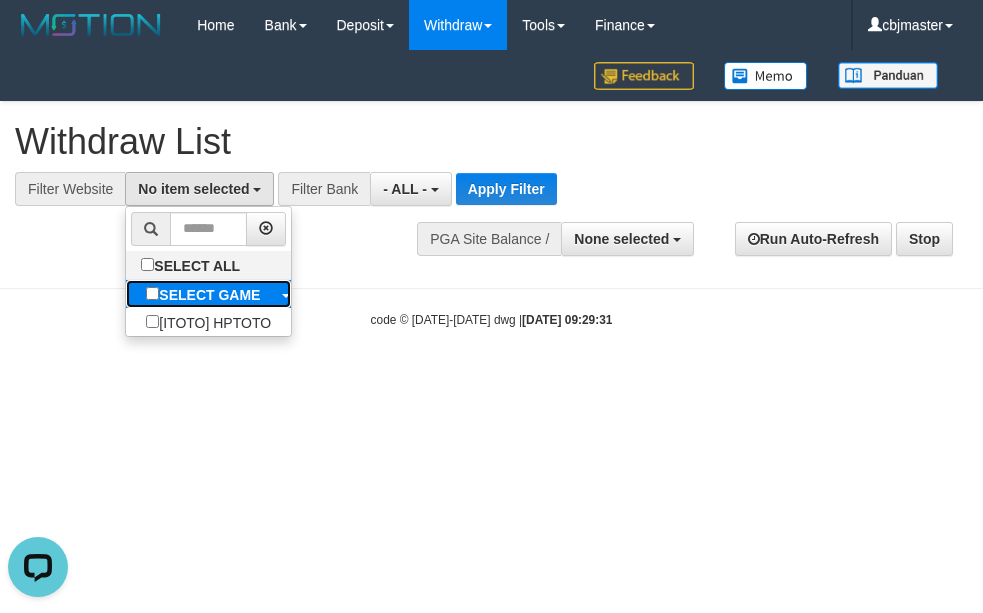 scroll, scrollTop: 0, scrollLeft: 0, axis: both 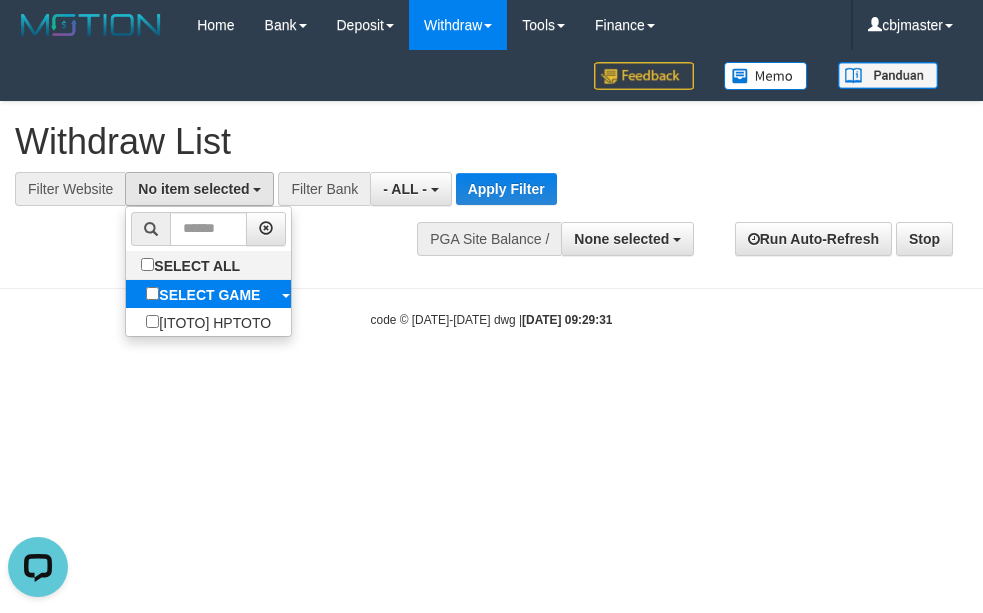 select on "****" 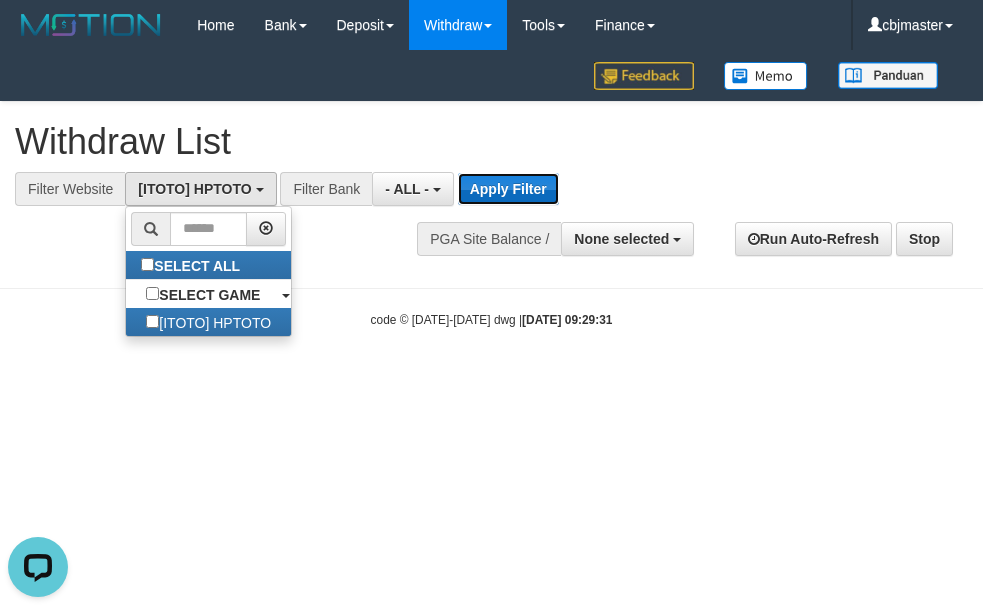 click on "Apply Filter" at bounding box center [508, 189] 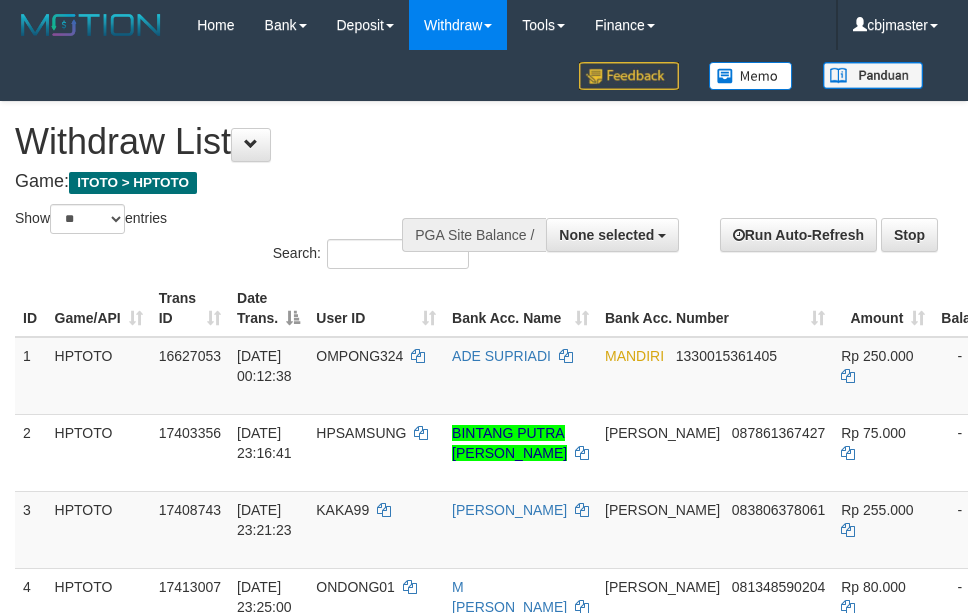 select 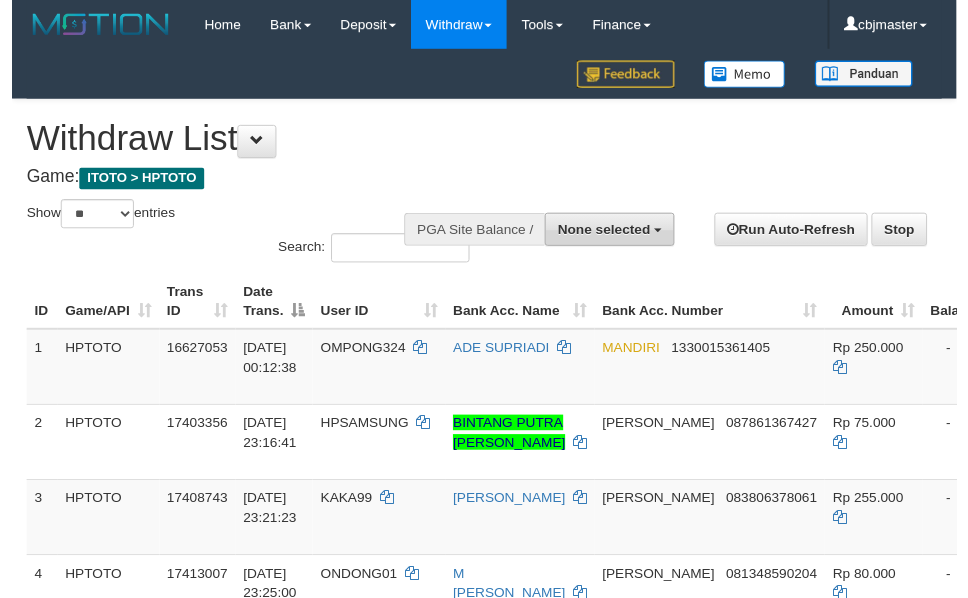 scroll, scrollTop: 0, scrollLeft: 0, axis: both 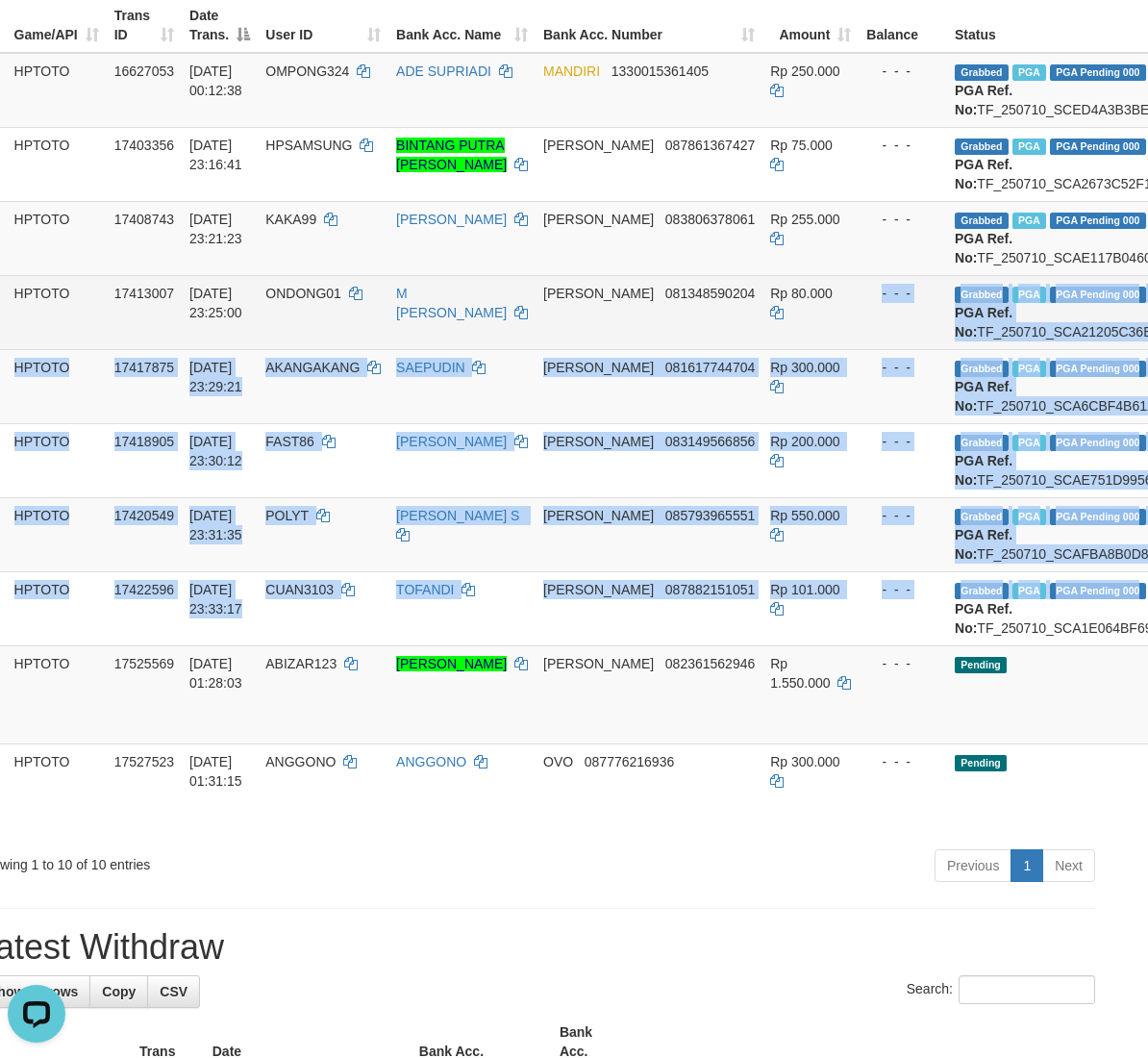 drag, startPoint x: 1031, startPoint y: 829, endPoint x: 742, endPoint y: 456, distance: 471.85803 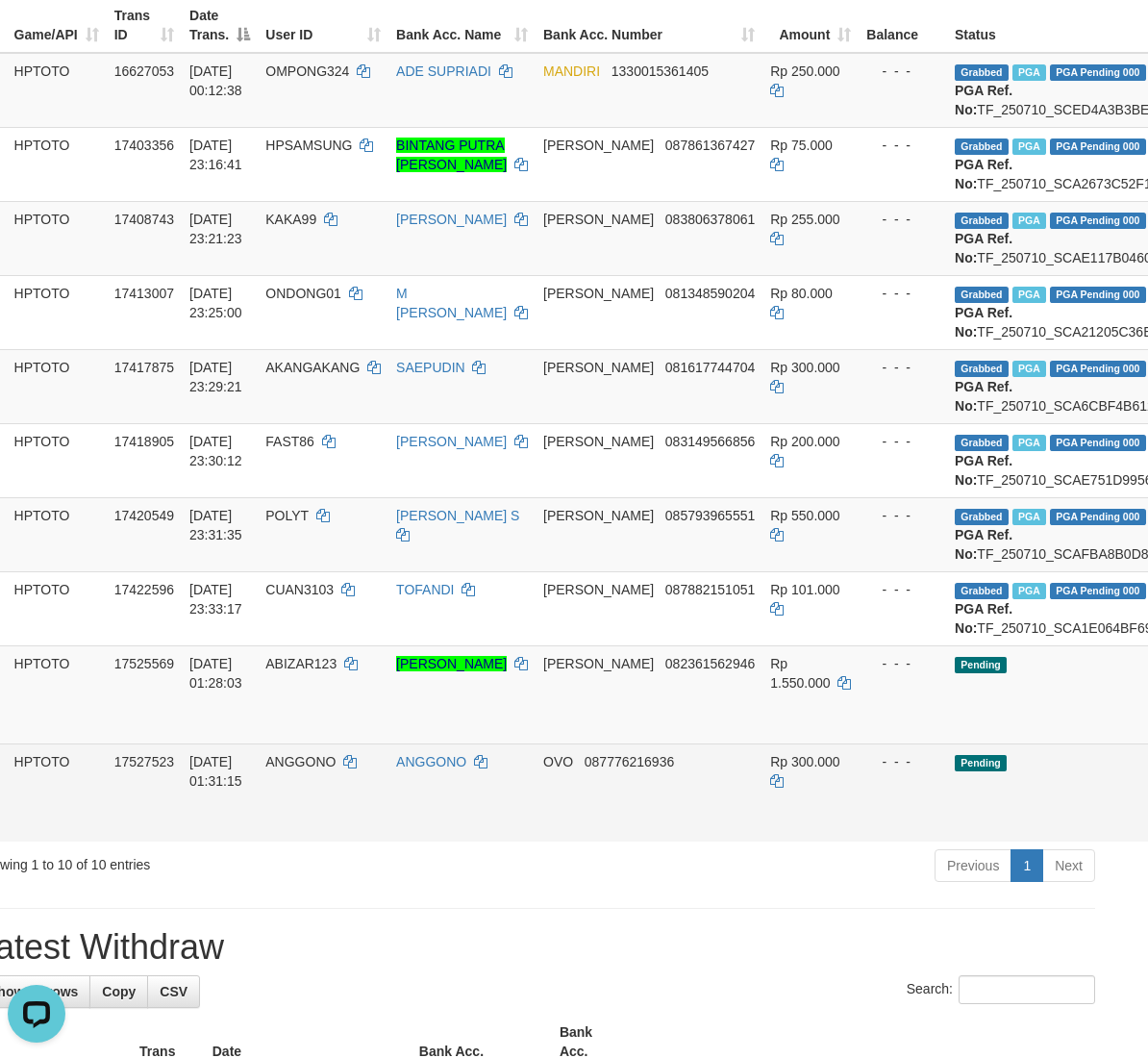 click on "Pending" at bounding box center (1140, 793) 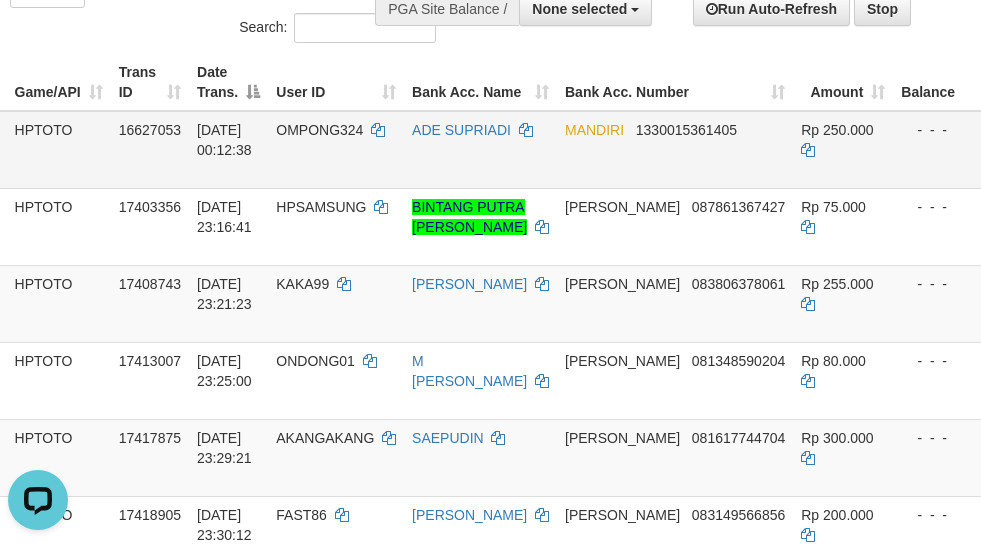 scroll, scrollTop: 0, scrollLeft: 40, axis: horizontal 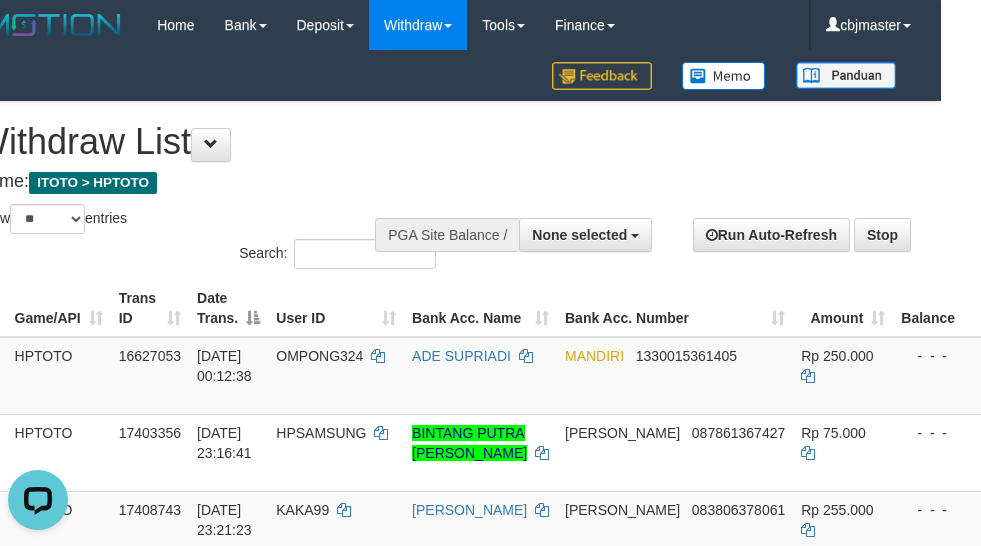 click on "Withdraw List" at bounding box center [443, 142] 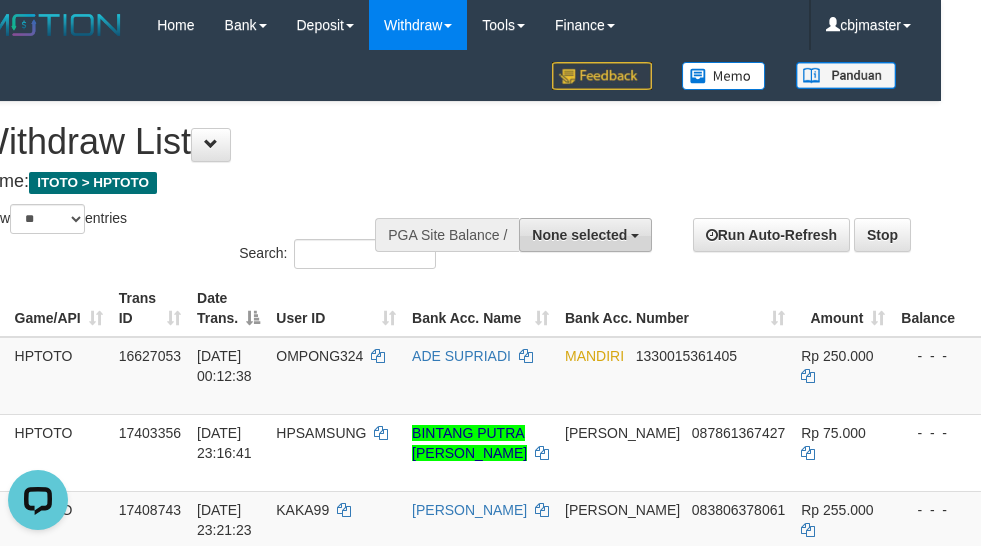 click on "None selected" at bounding box center [579, 235] 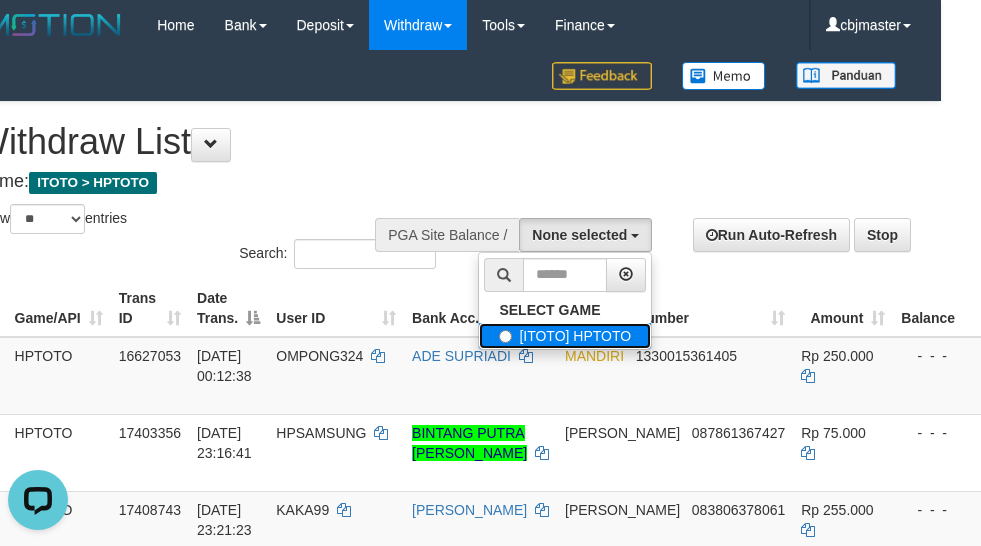 click on "[ITOTO] HPTOTO" at bounding box center (565, 336) 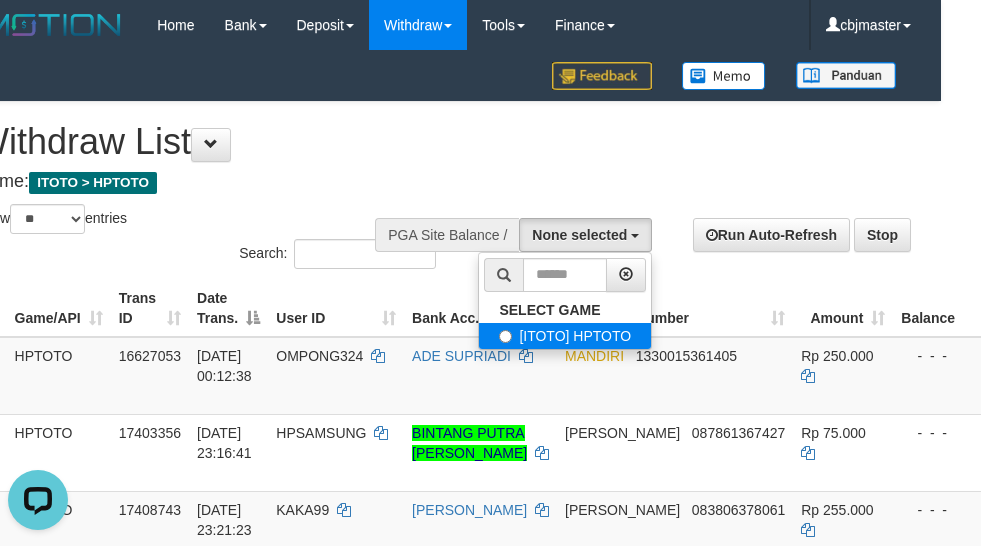 select on "****" 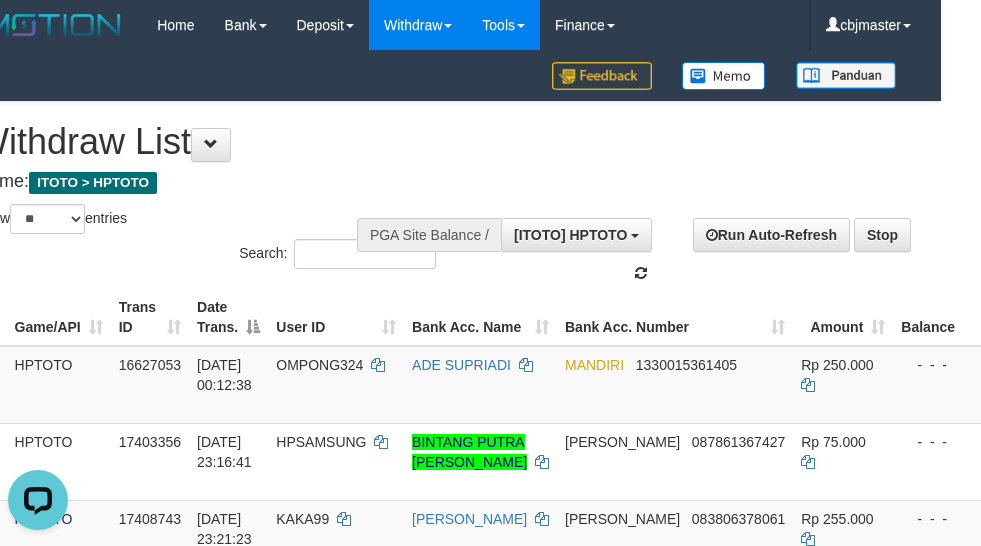 scroll, scrollTop: 18, scrollLeft: 0, axis: vertical 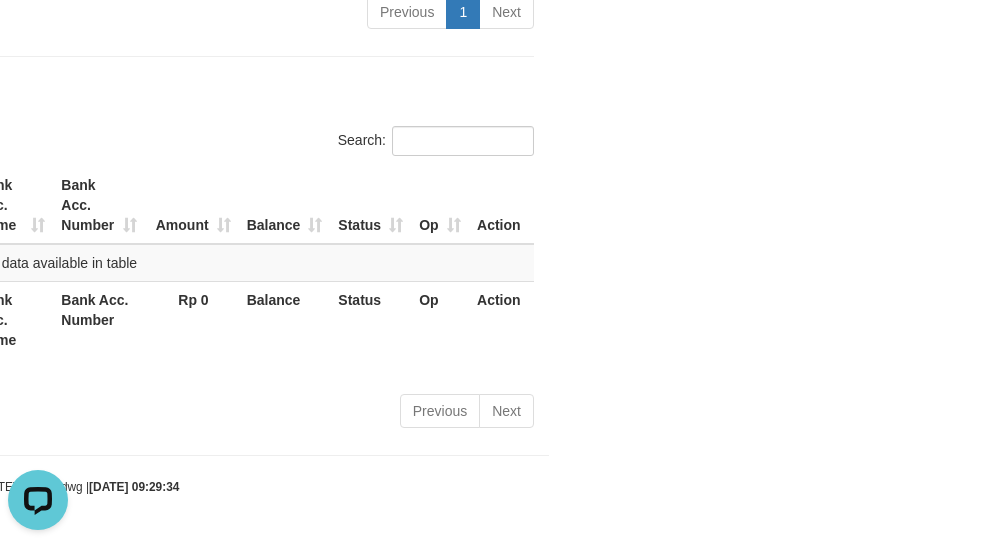 drag, startPoint x: 990, startPoint y: 561, endPoint x: 626, endPoint y: 421, distance: 389.99487 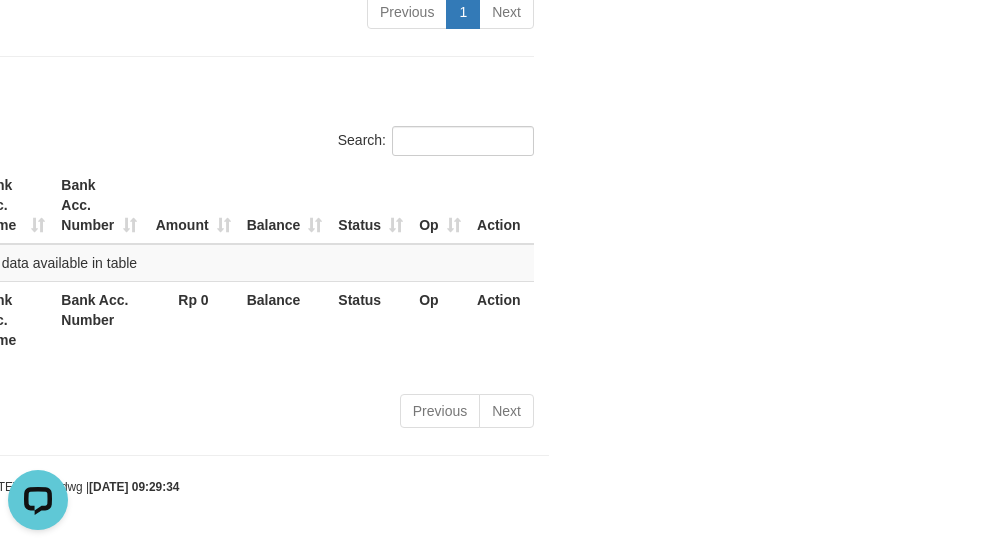 click on "Toggle navigation
Home
Bank
Account List
Load
By Website
Group
[ITOTO]													HPTOTO
Mutasi Bank
Search
Sync
Note Mutasi
Deposit
DPS Fetch
DPS List
History
PGA History
Note DPS" at bounding box center (58, -317) 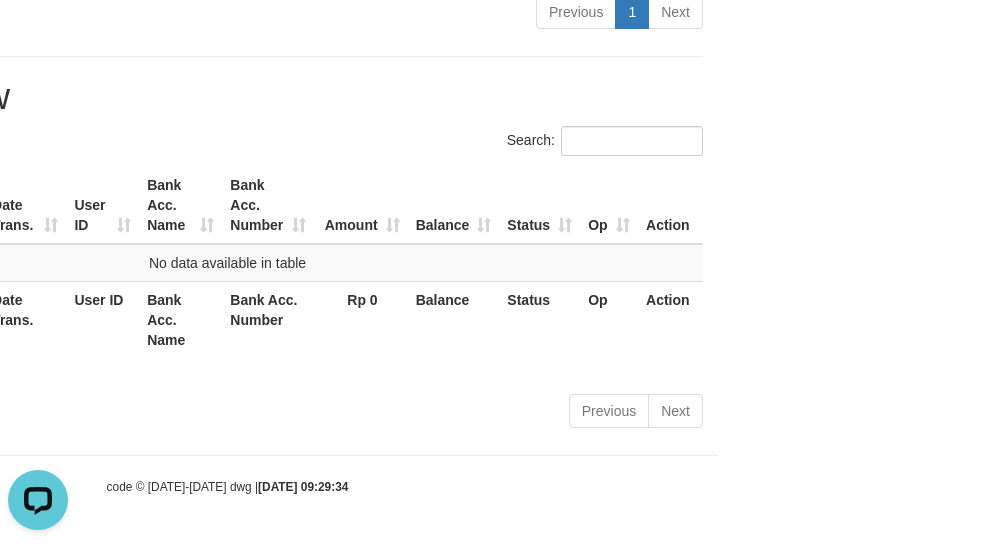 scroll, scrollTop: 1398, scrollLeft: 0, axis: vertical 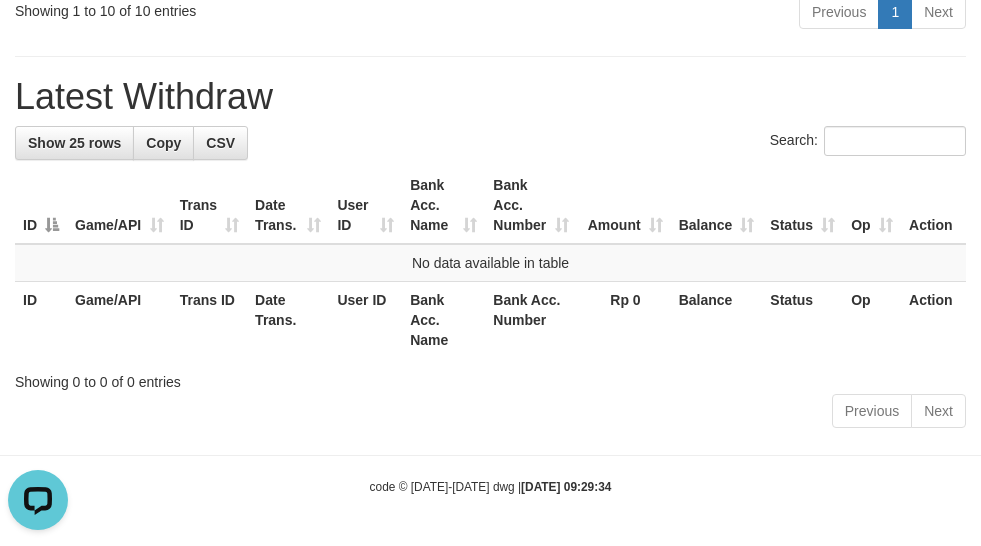 click on "code © [DATE]-[DATE] dwg |  [DATE] 09:29:34" at bounding box center [490, 486] 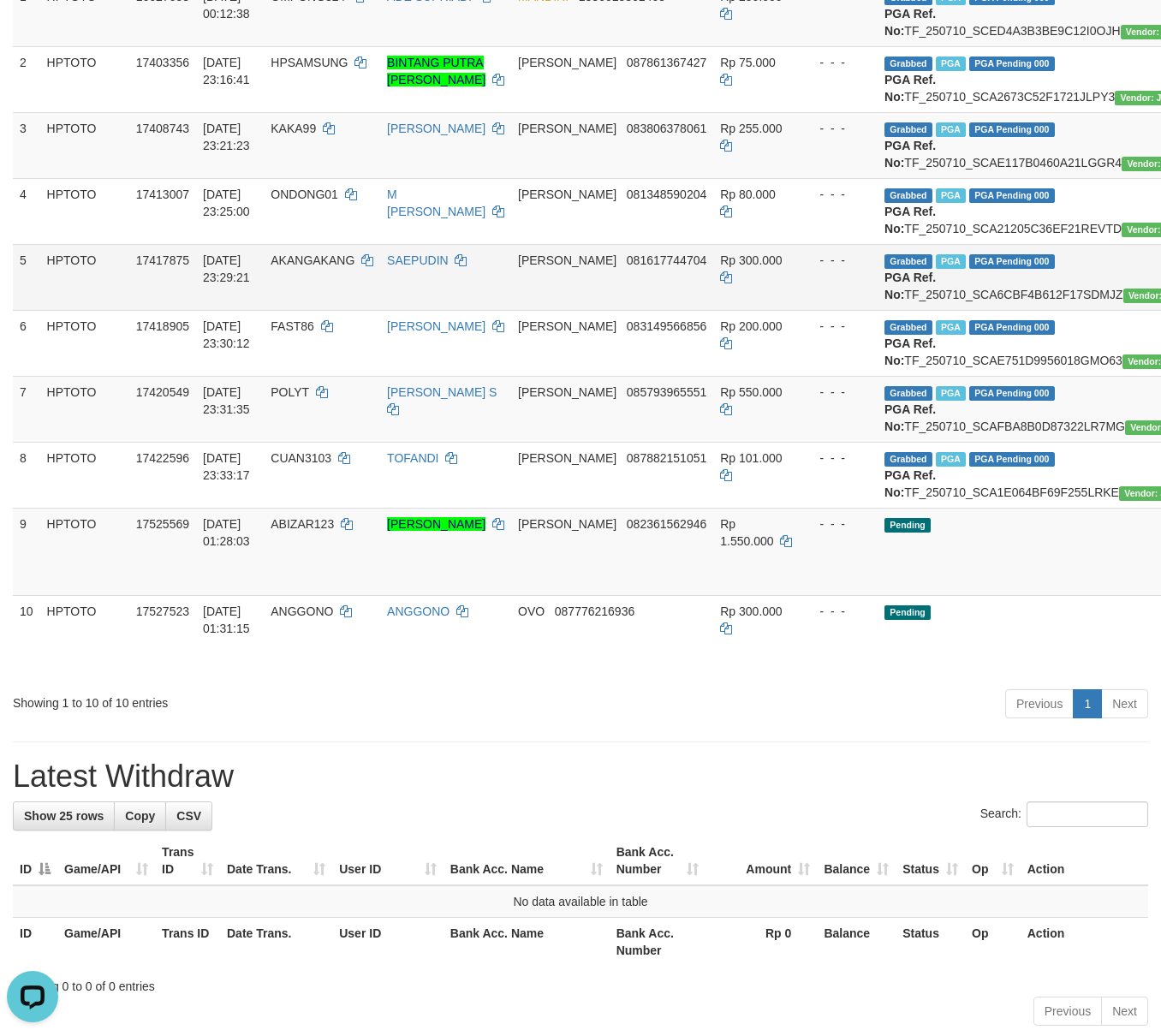 scroll, scrollTop: 0, scrollLeft: 0, axis: both 